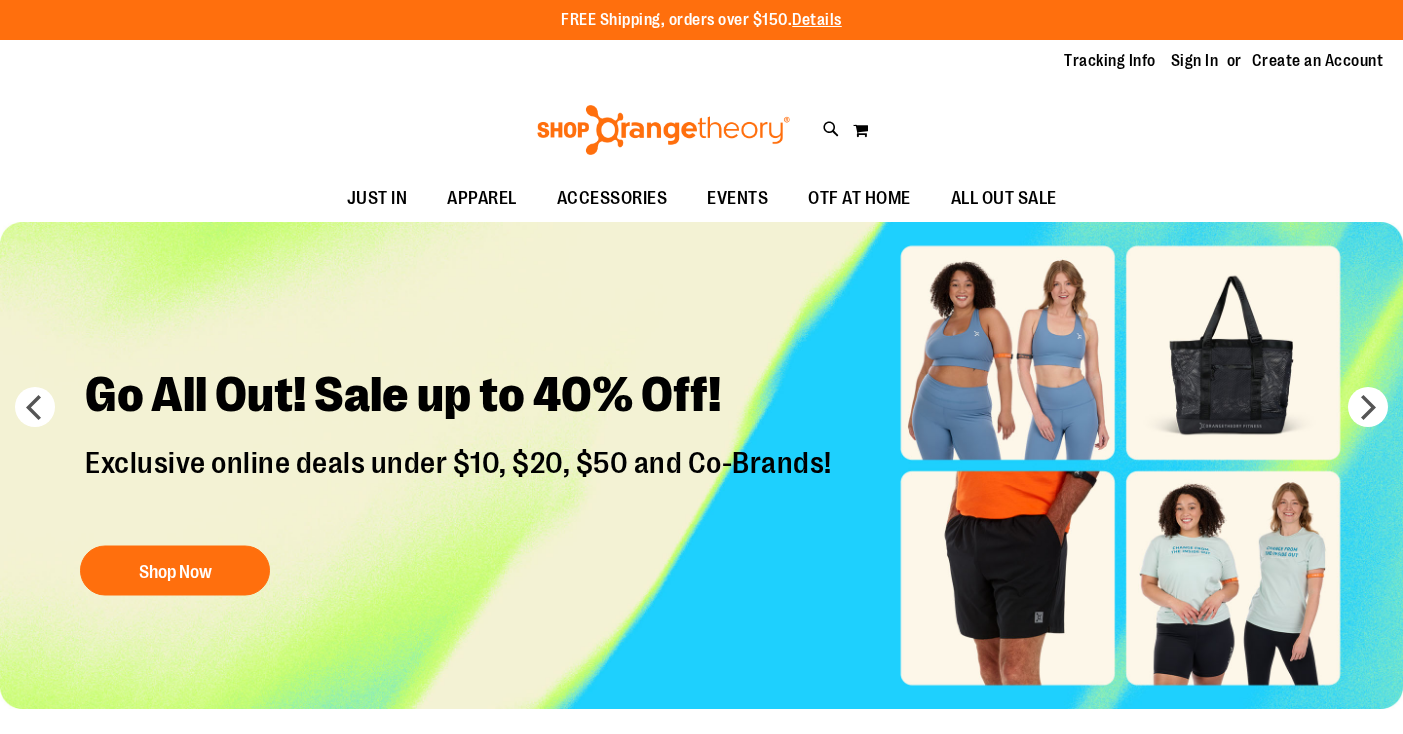 scroll, scrollTop: 0, scrollLeft: 0, axis: both 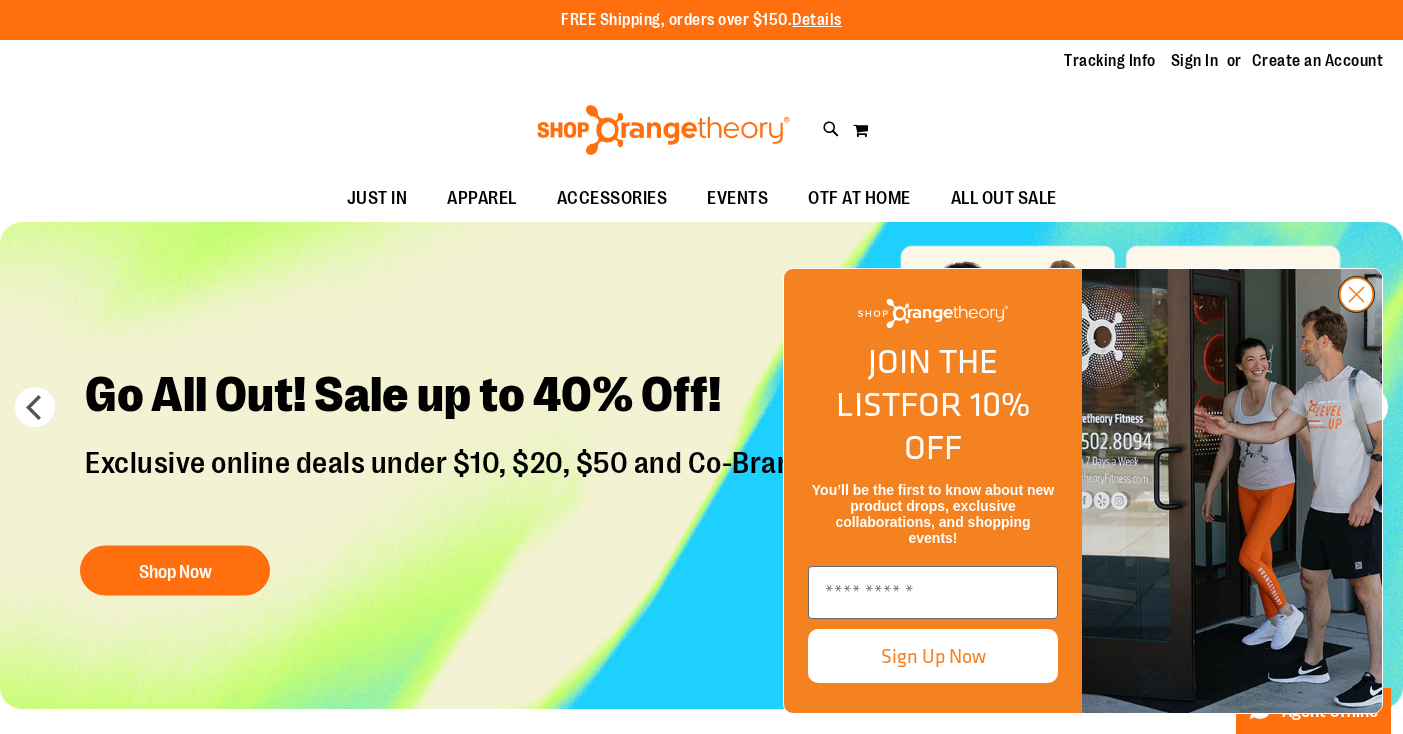 click 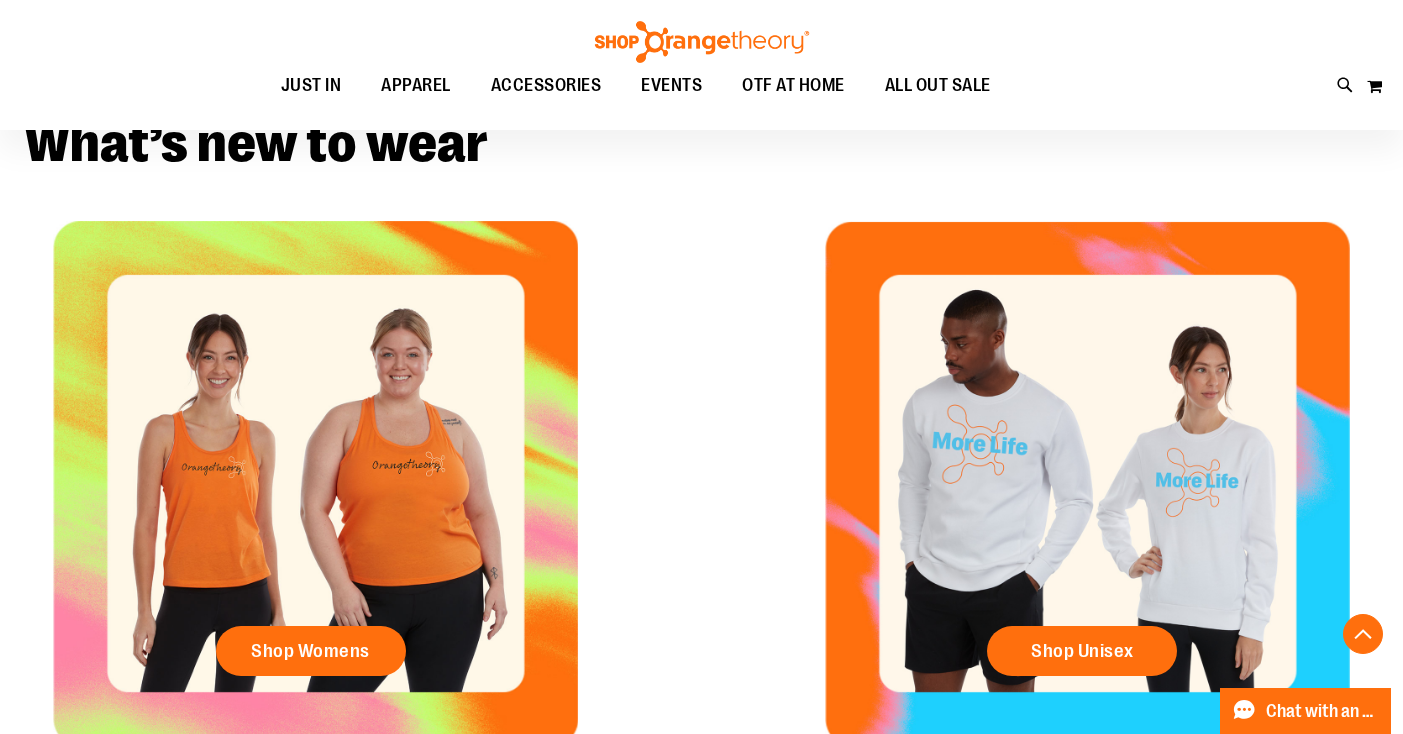 scroll, scrollTop: 0, scrollLeft: 0, axis: both 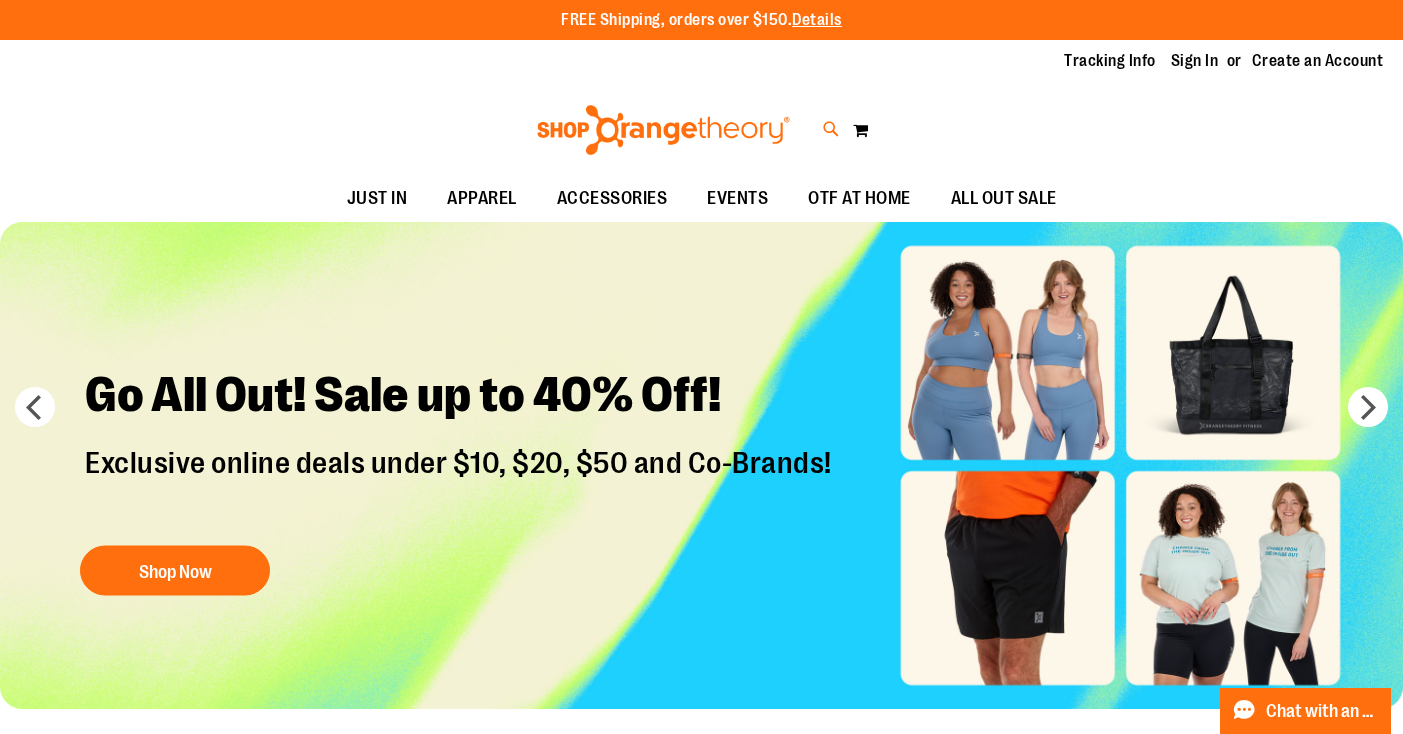 click at bounding box center [831, 129] 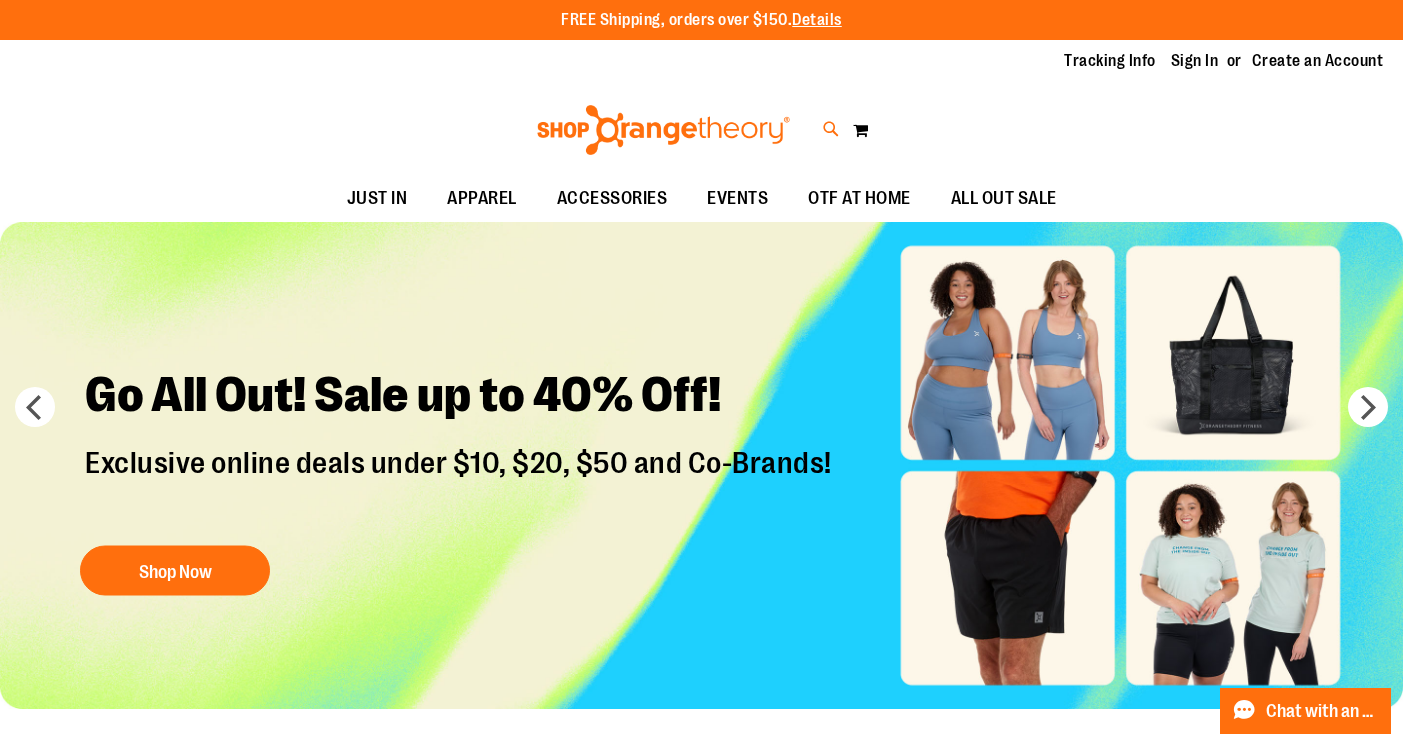 type on "****" 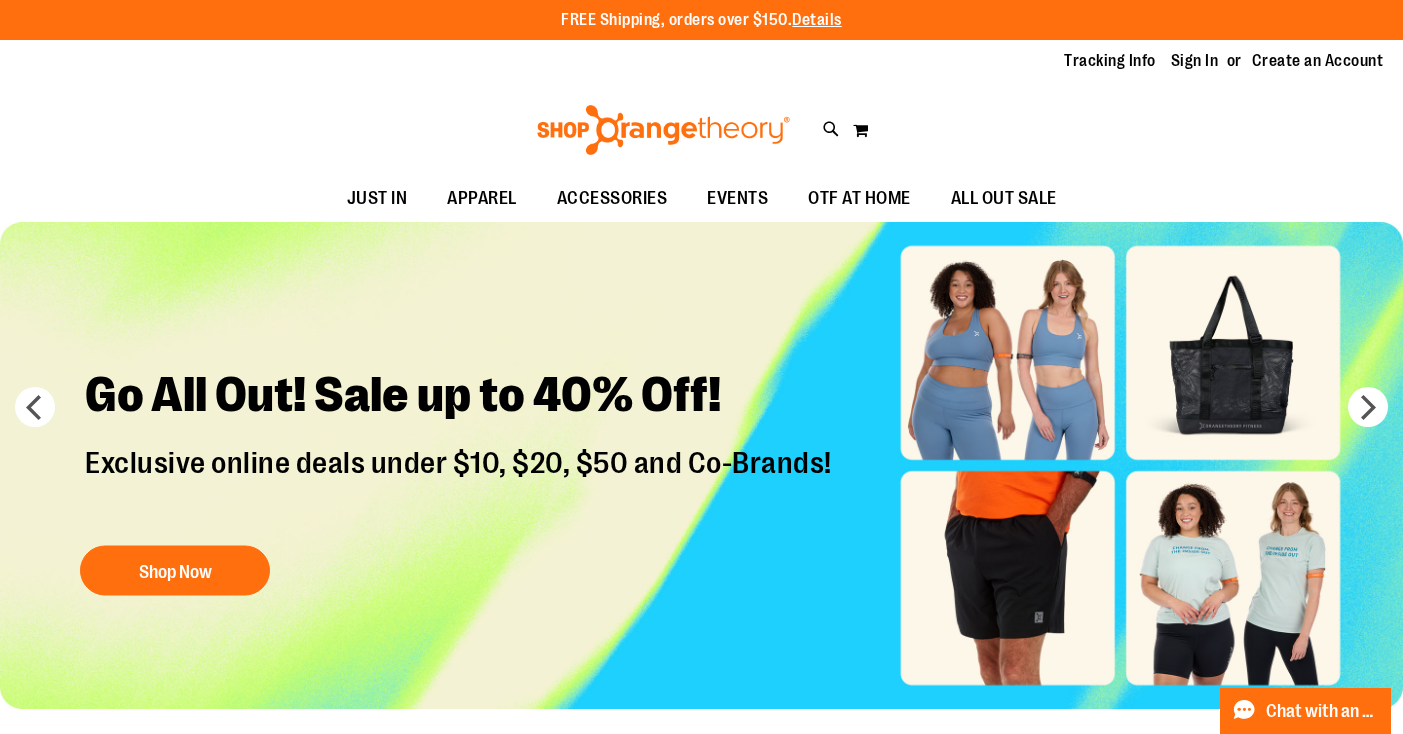 click on "****" at bounding box center [702, 113] 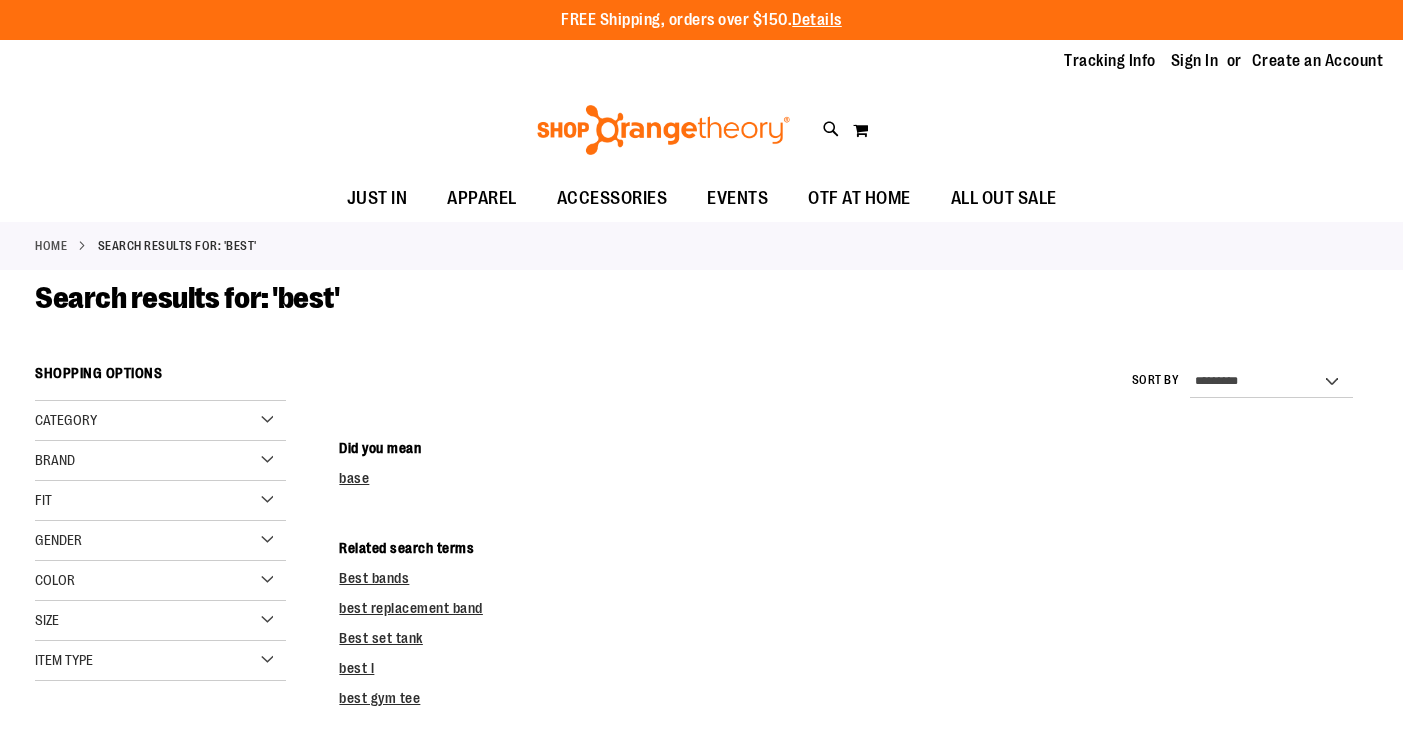 scroll, scrollTop: 0, scrollLeft: 0, axis: both 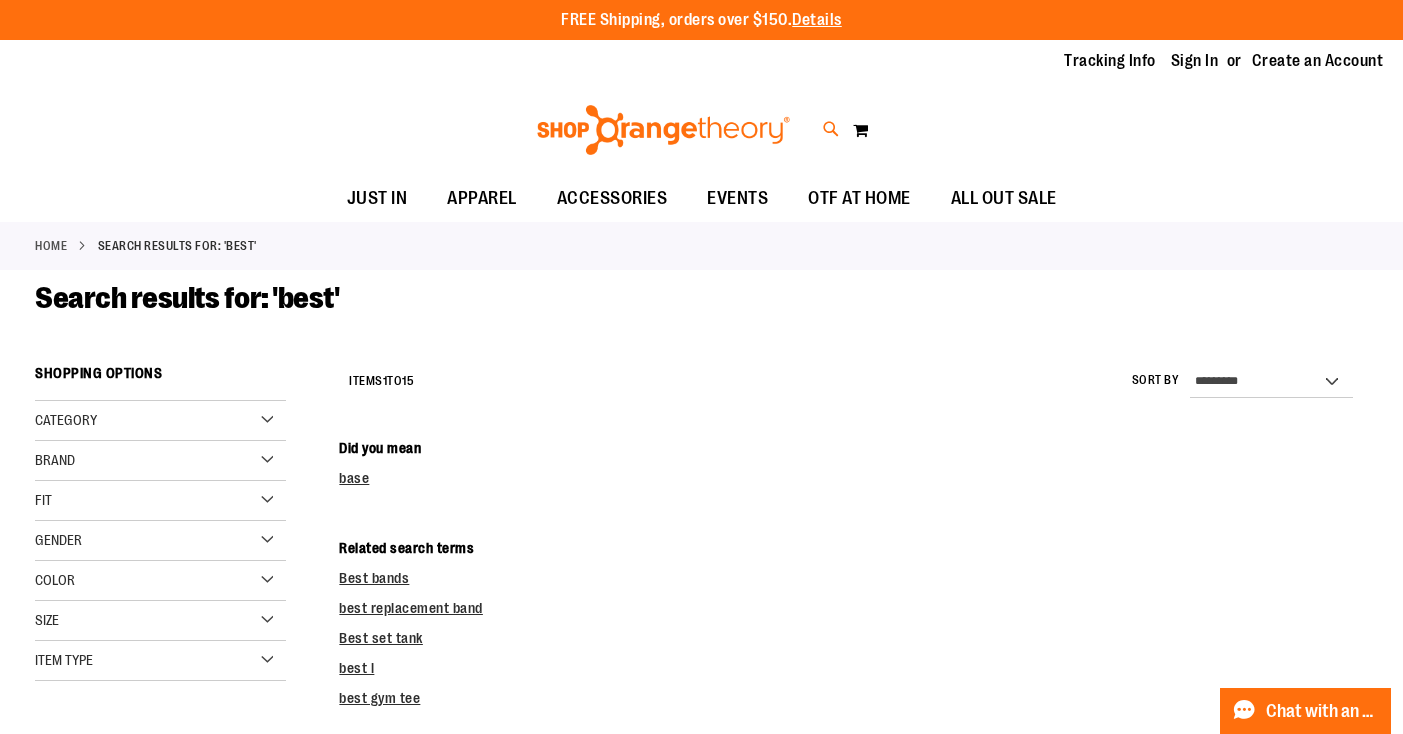 click at bounding box center [831, 129] 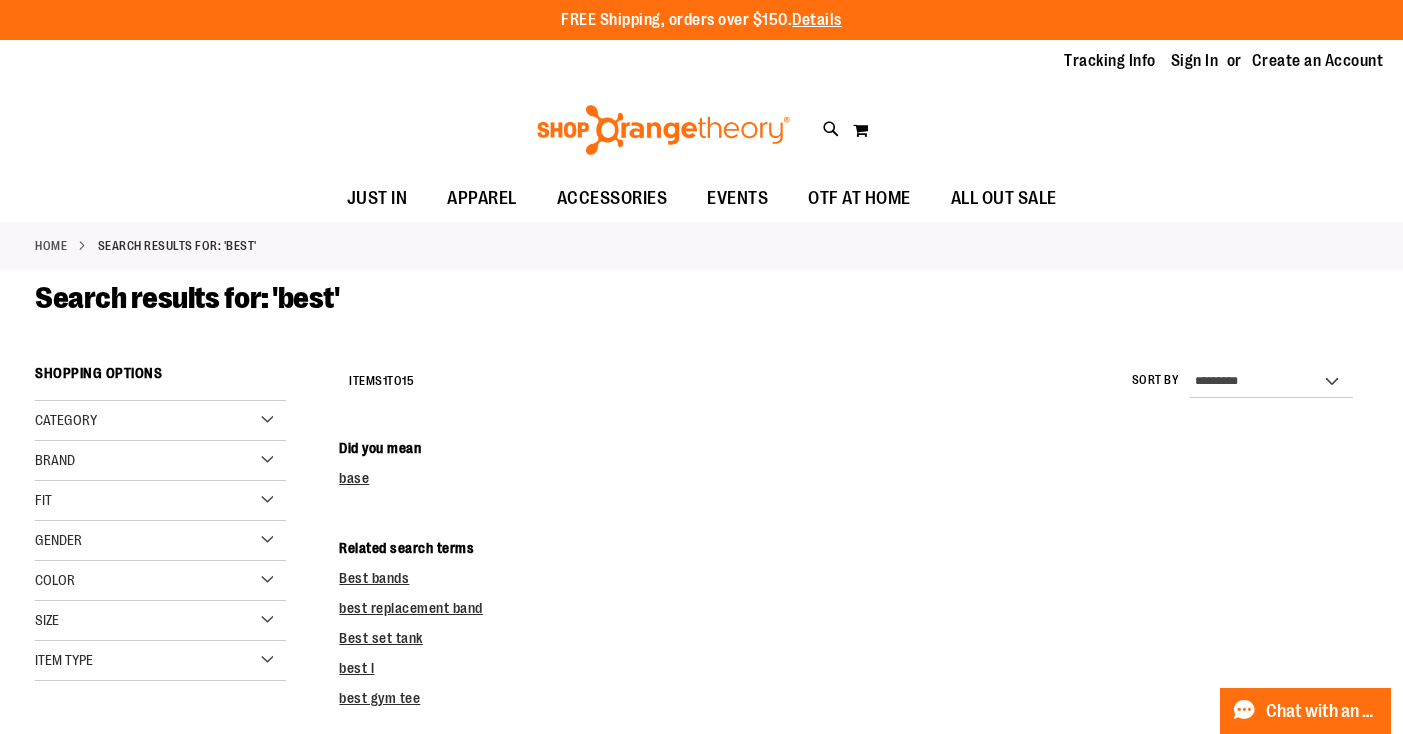 type on "********" 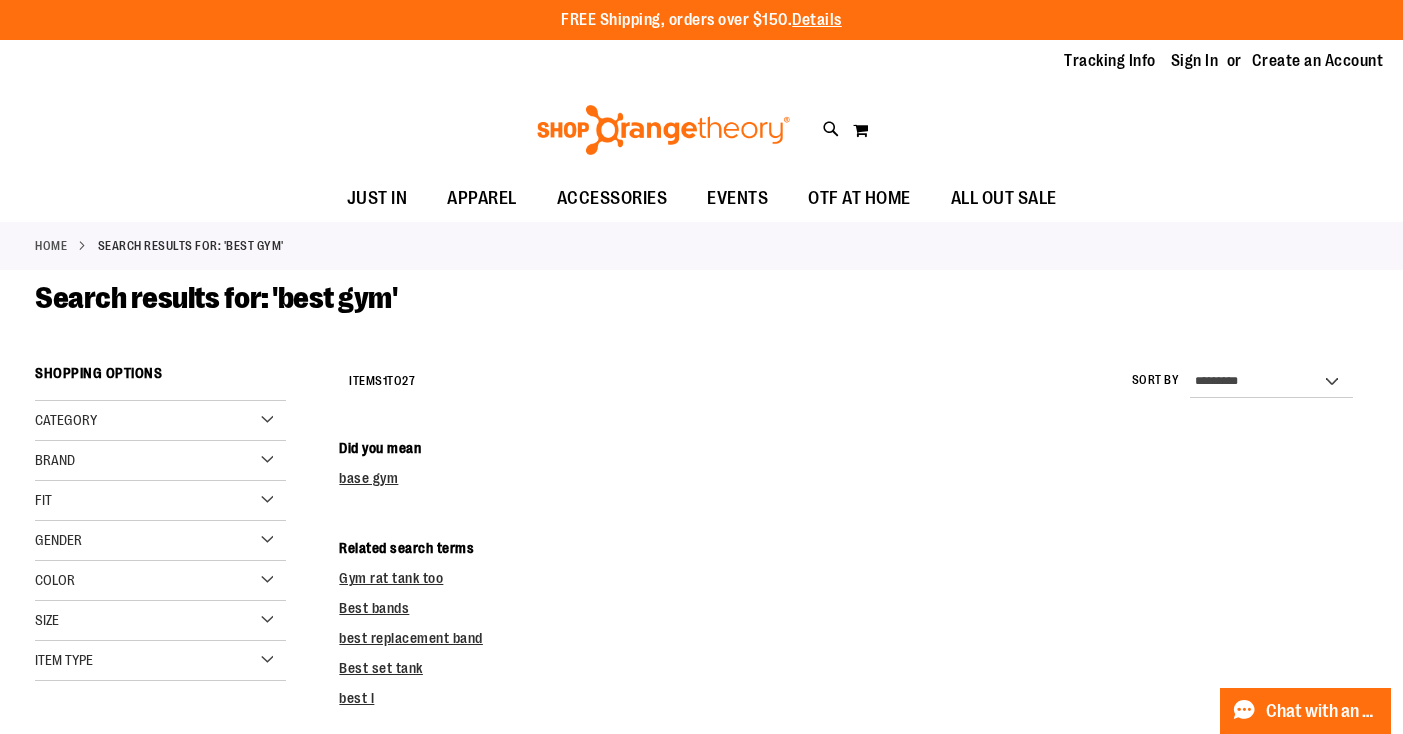 scroll, scrollTop: 0, scrollLeft: 0, axis: both 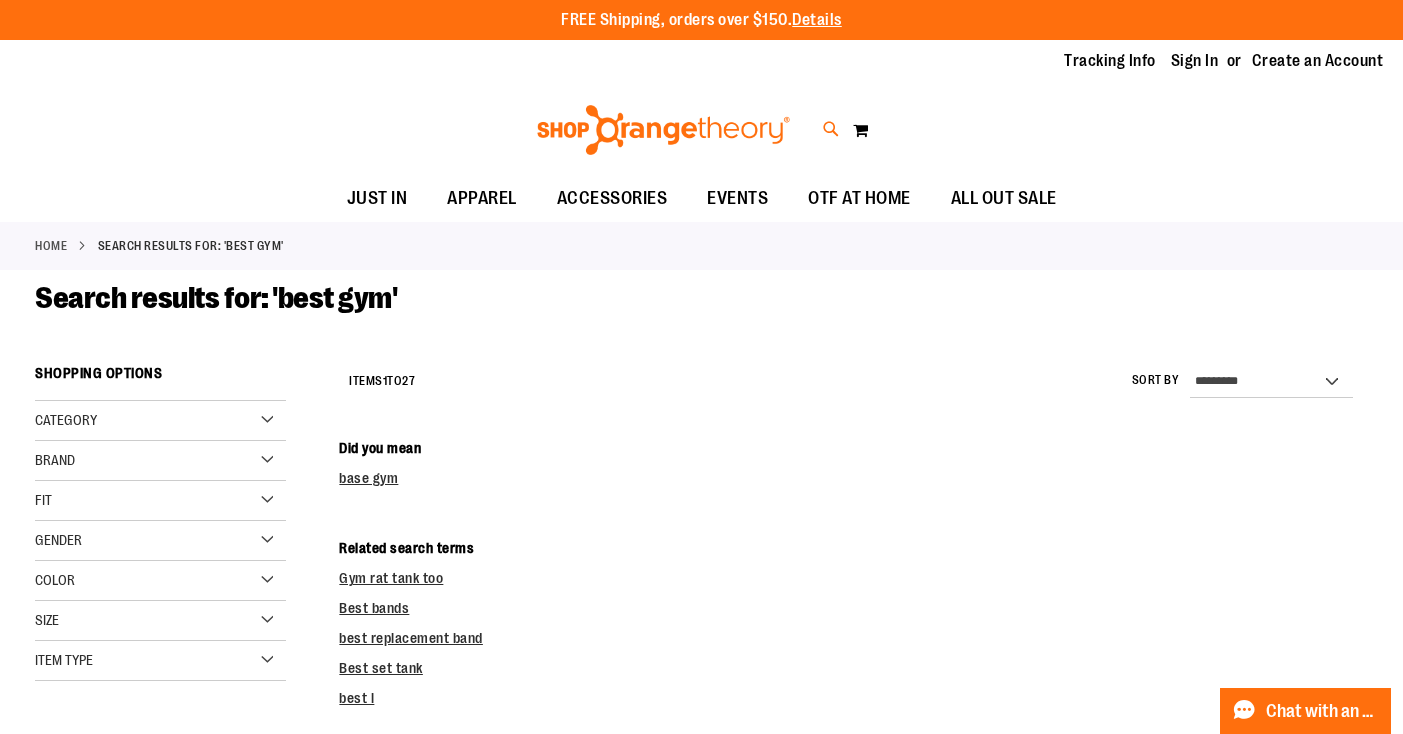 click at bounding box center (831, 129) 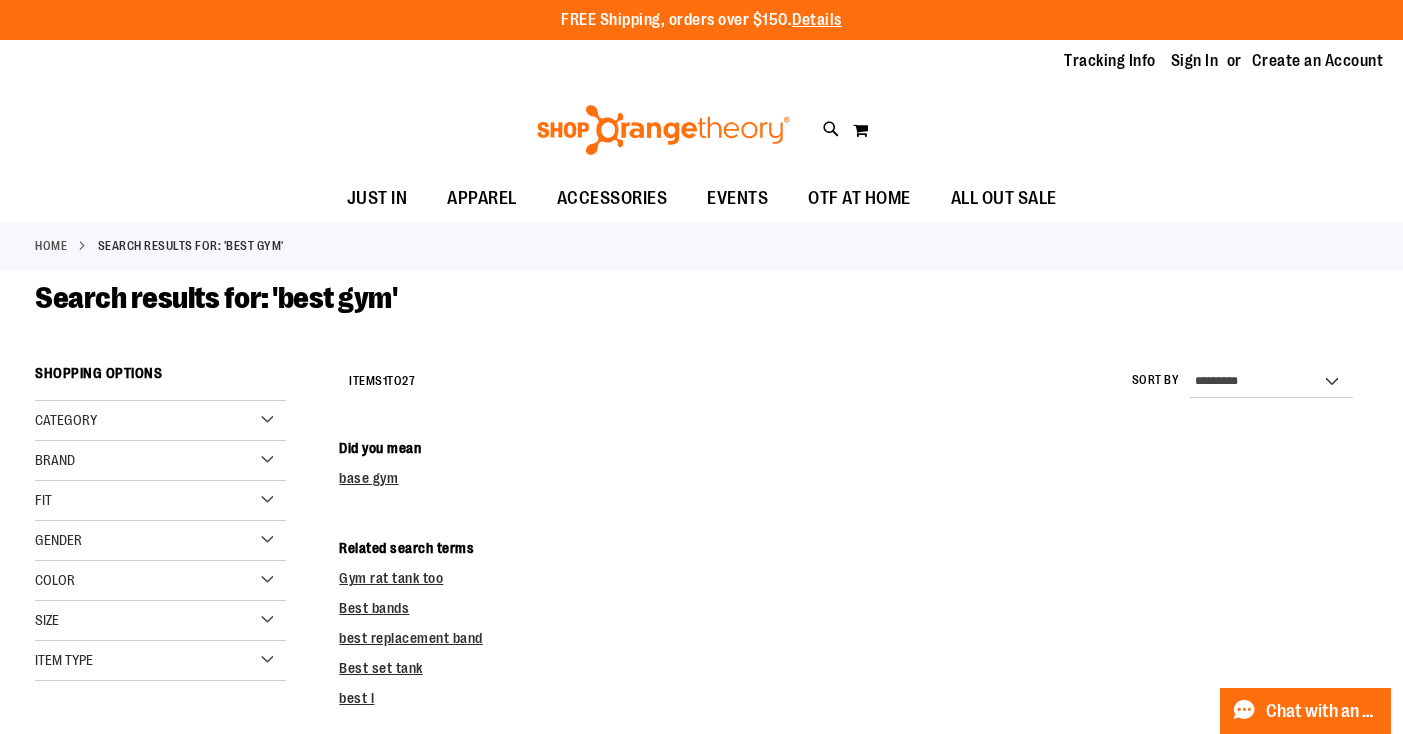 click on "********" at bounding box center (702, 113) 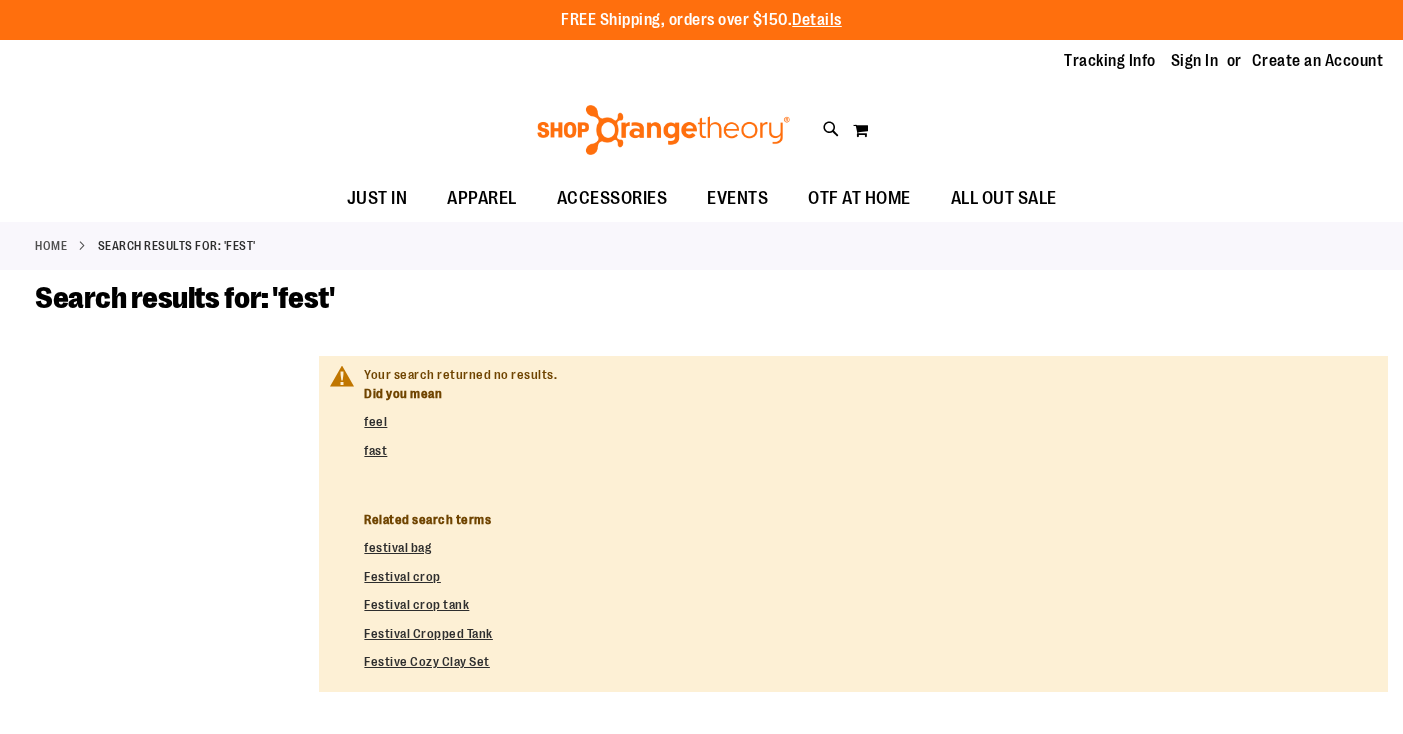 scroll, scrollTop: 0, scrollLeft: 0, axis: both 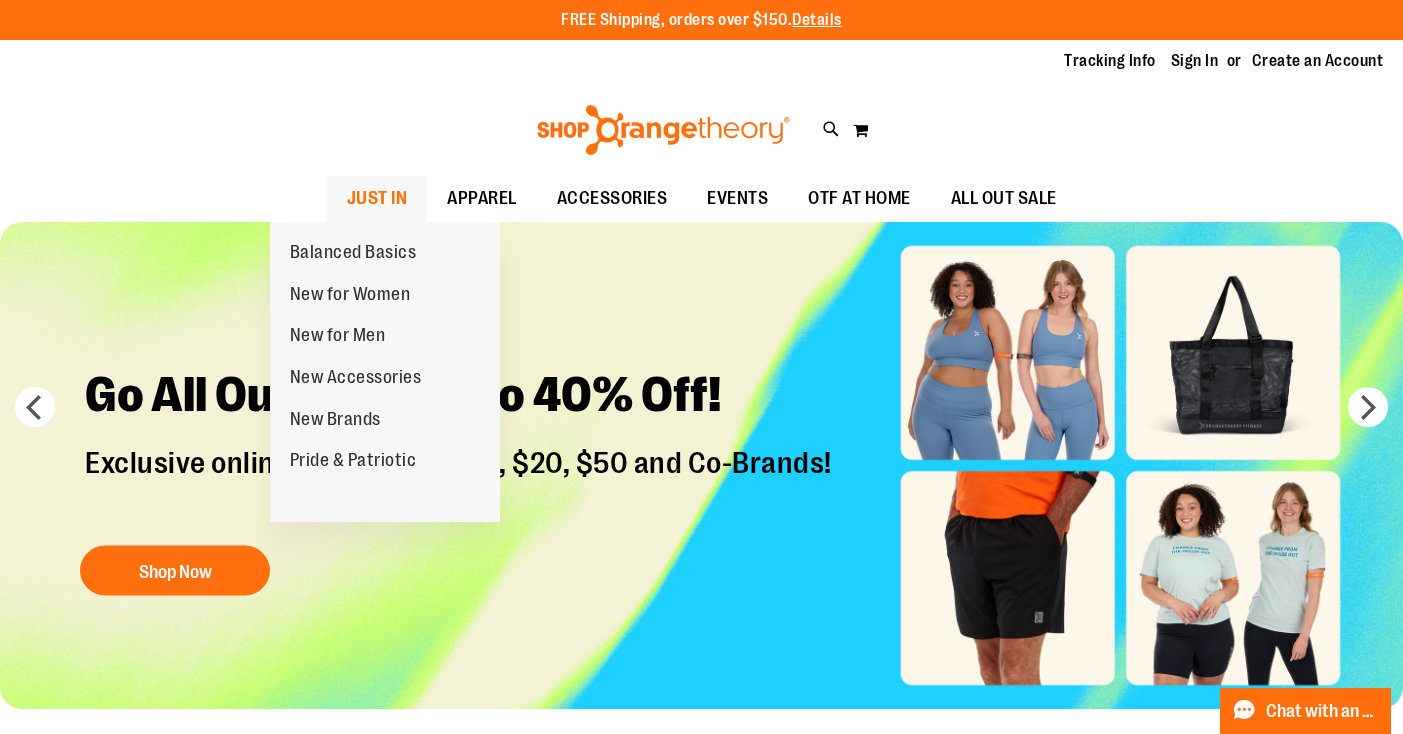 click on "JUST IN" at bounding box center (377, 198) 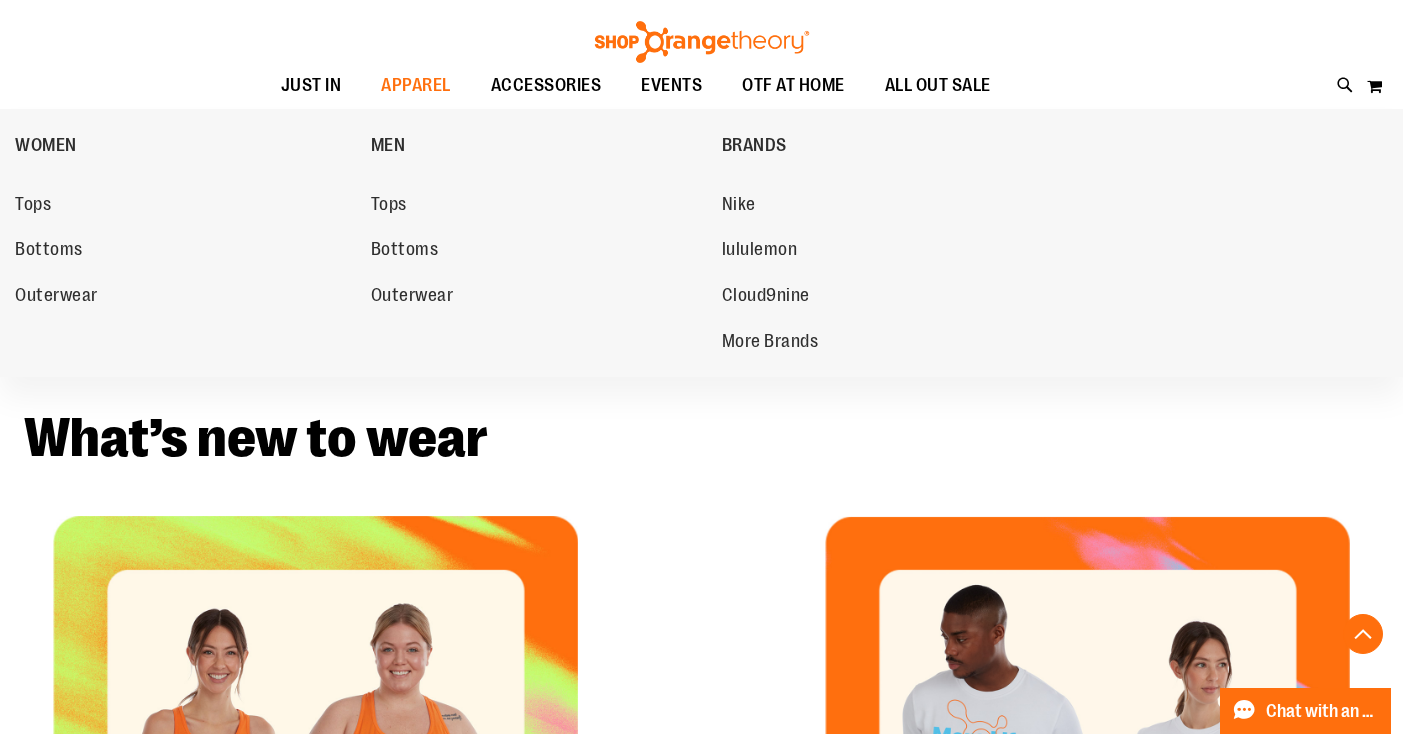 scroll, scrollTop: 706, scrollLeft: 0, axis: vertical 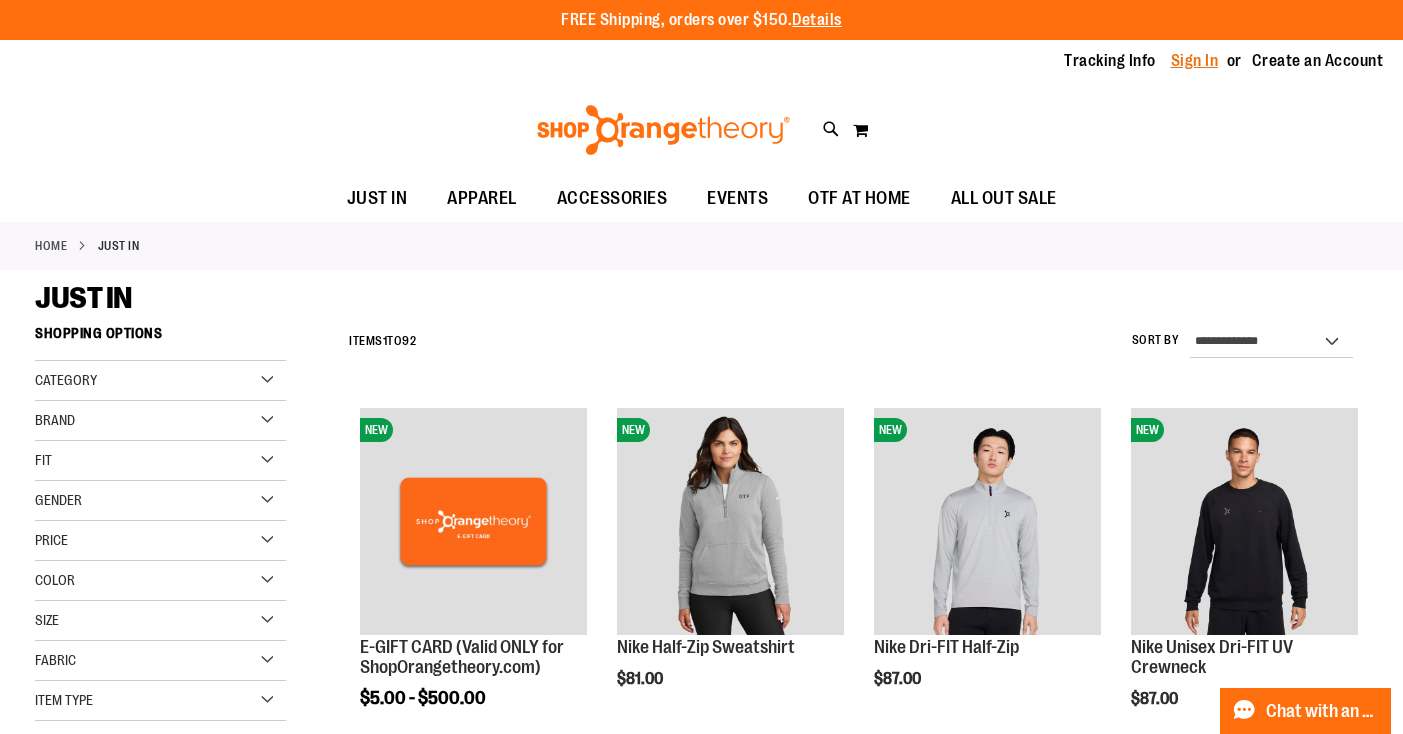 click on "Sign In" at bounding box center (1195, 61) 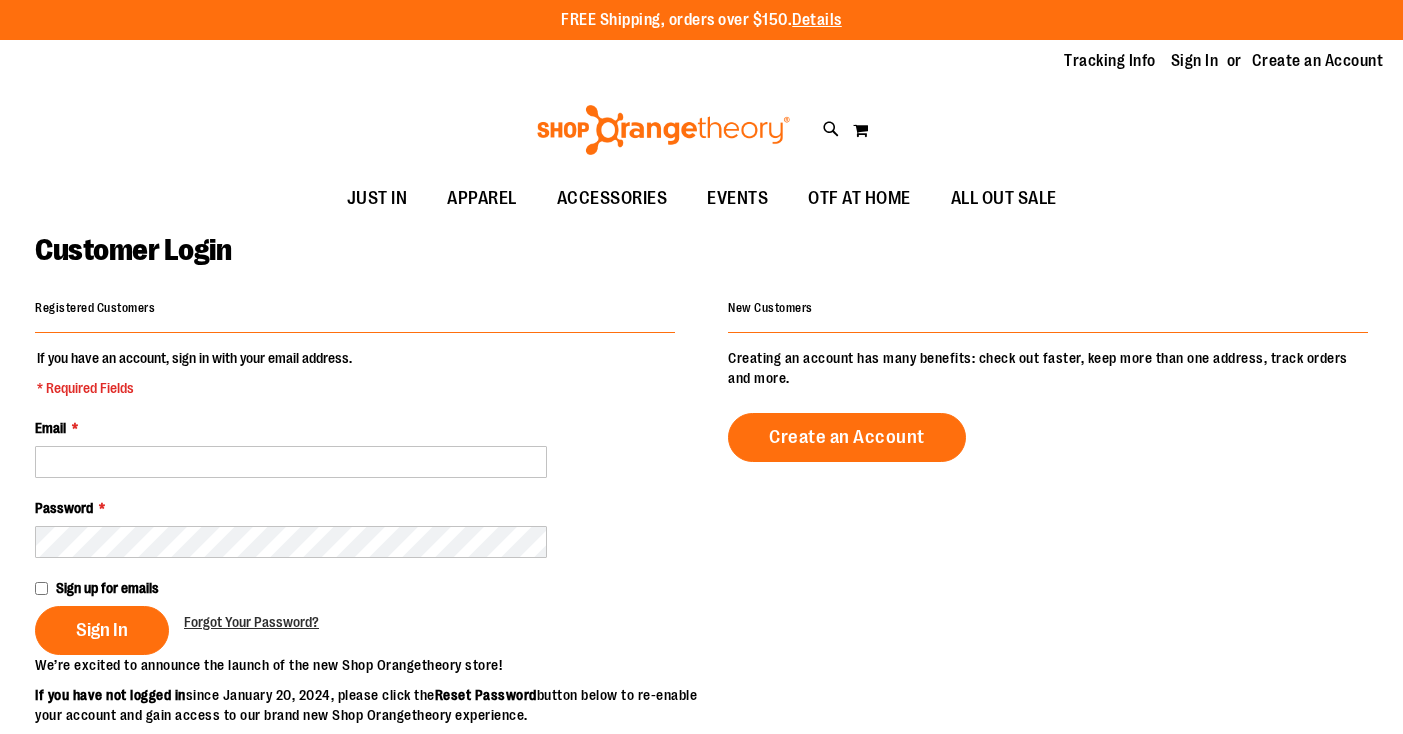 scroll, scrollTop: 0, scrollLeft: 0, axis: both 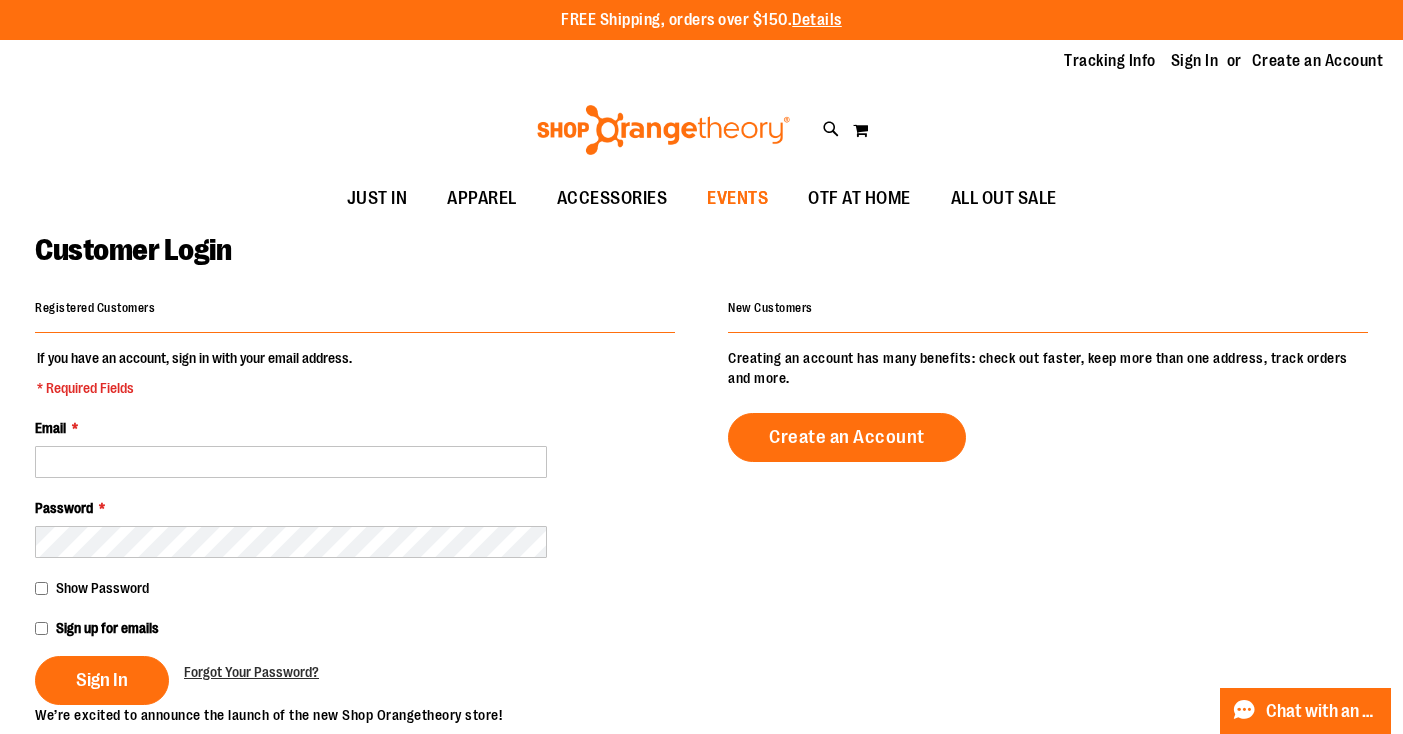 click on "EVENTS" at bounding box center [737, 198] 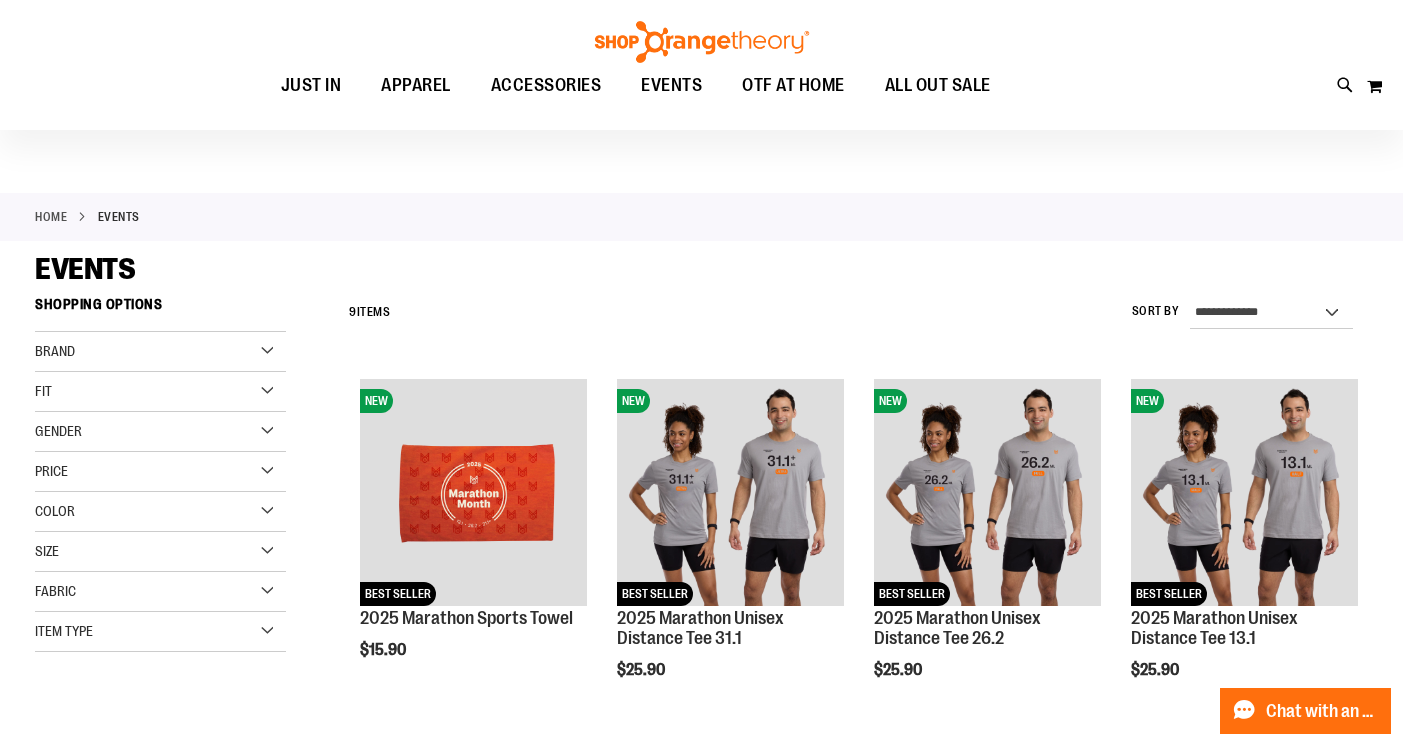 scroll, scrollTop: 0, scrollLeft: 0, axis: both 